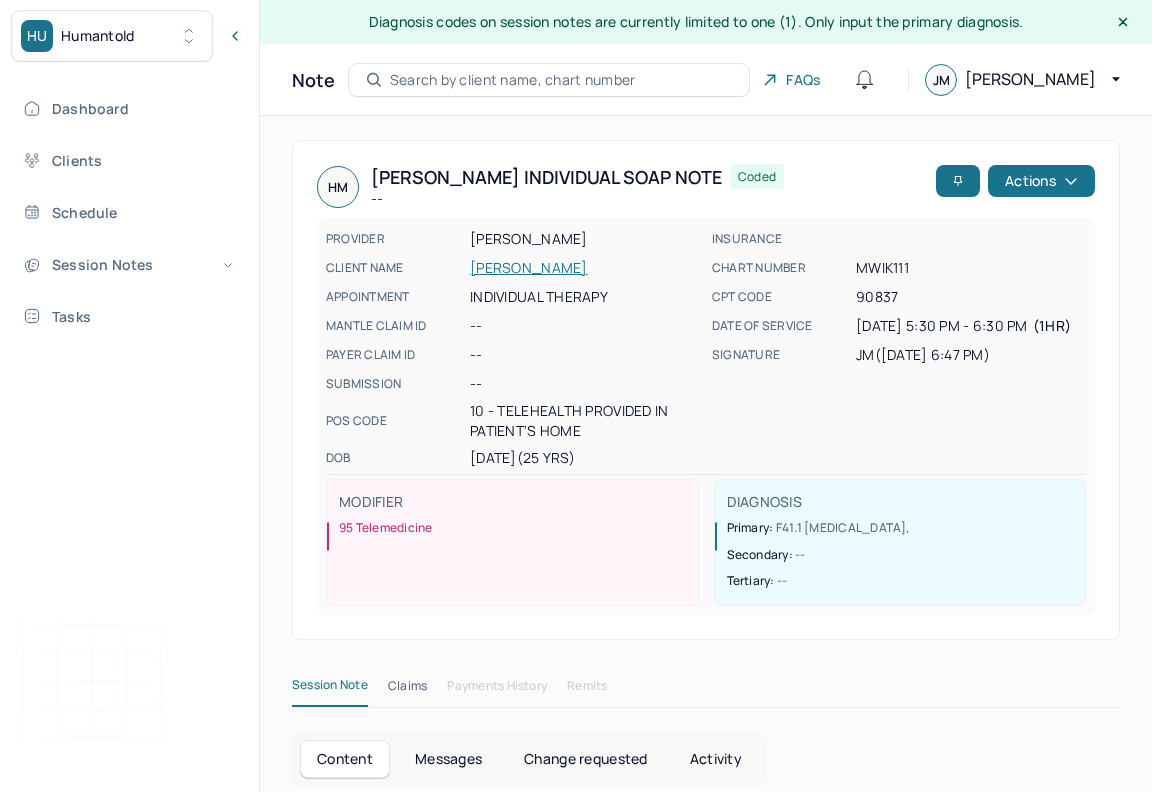 scroll, scrollTop: 0, scrollLeft: 0, axis: both 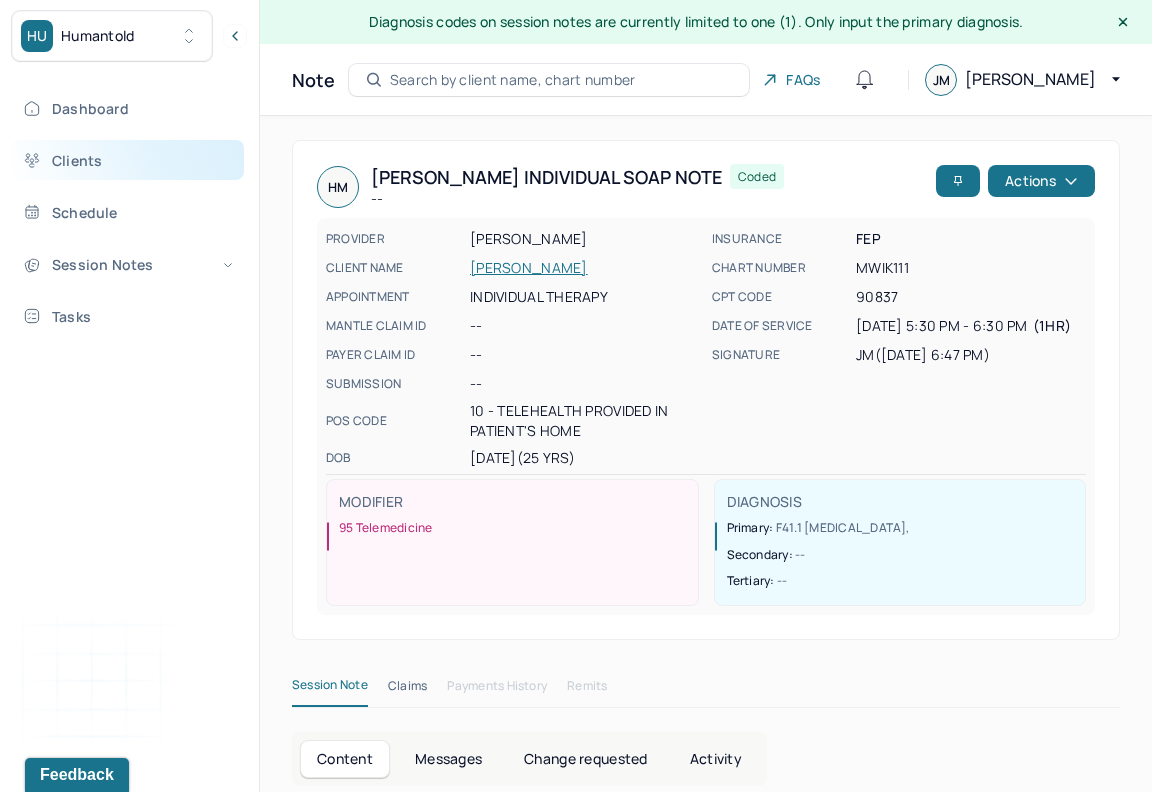 click on "Clients" at bounding box center (128, 160) 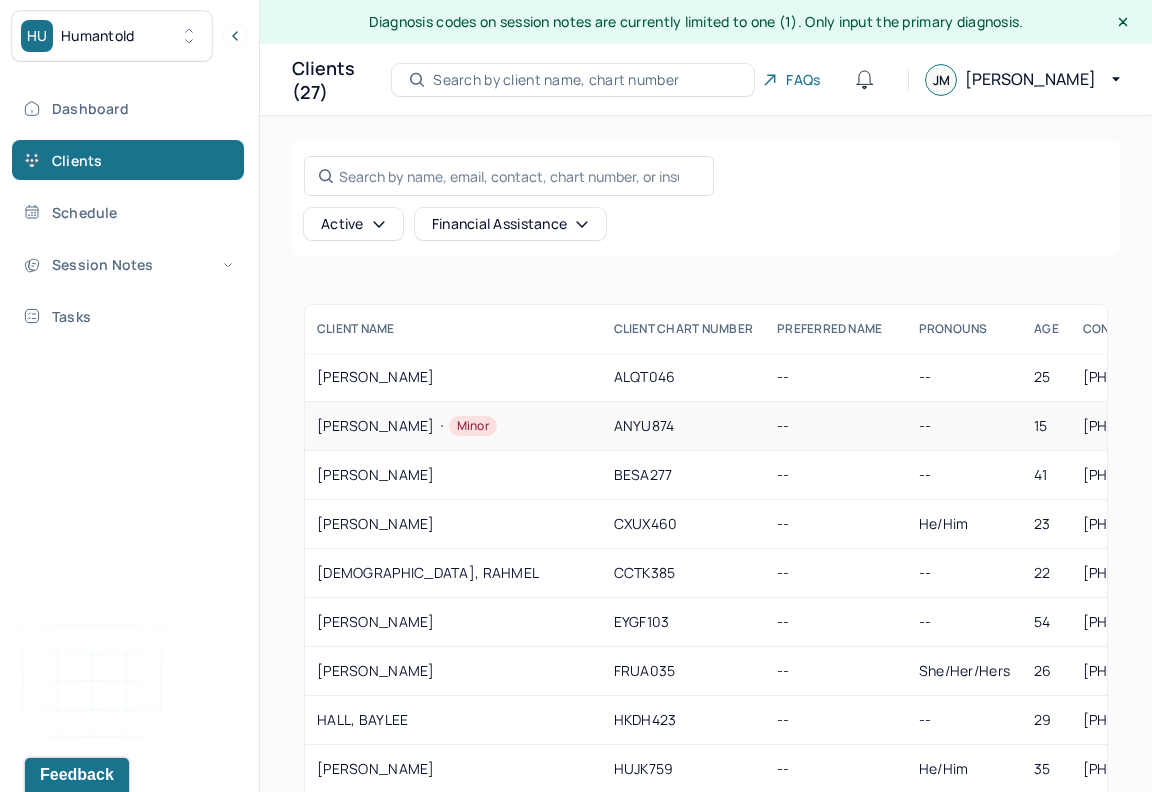 scroll, scrollTop: 236, scrollLeft: 0, axis: vertical 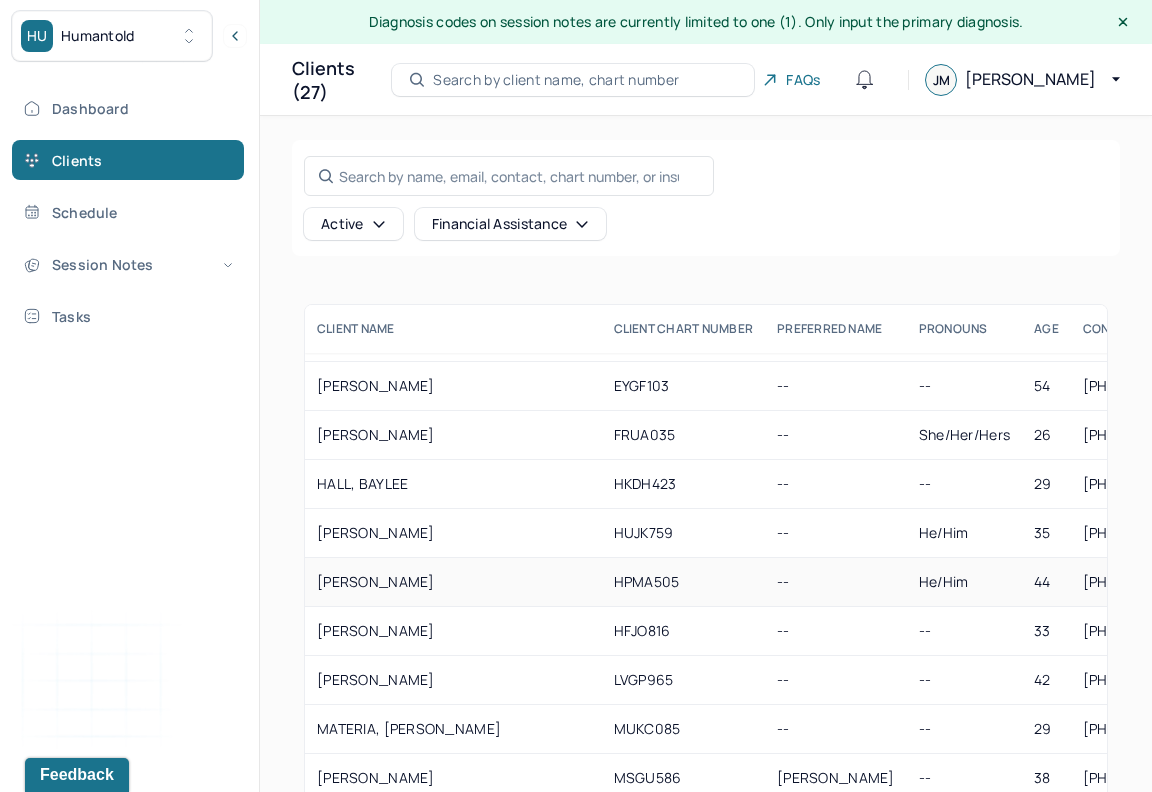 click on "HPMA505" at bounding box center (684, 582) 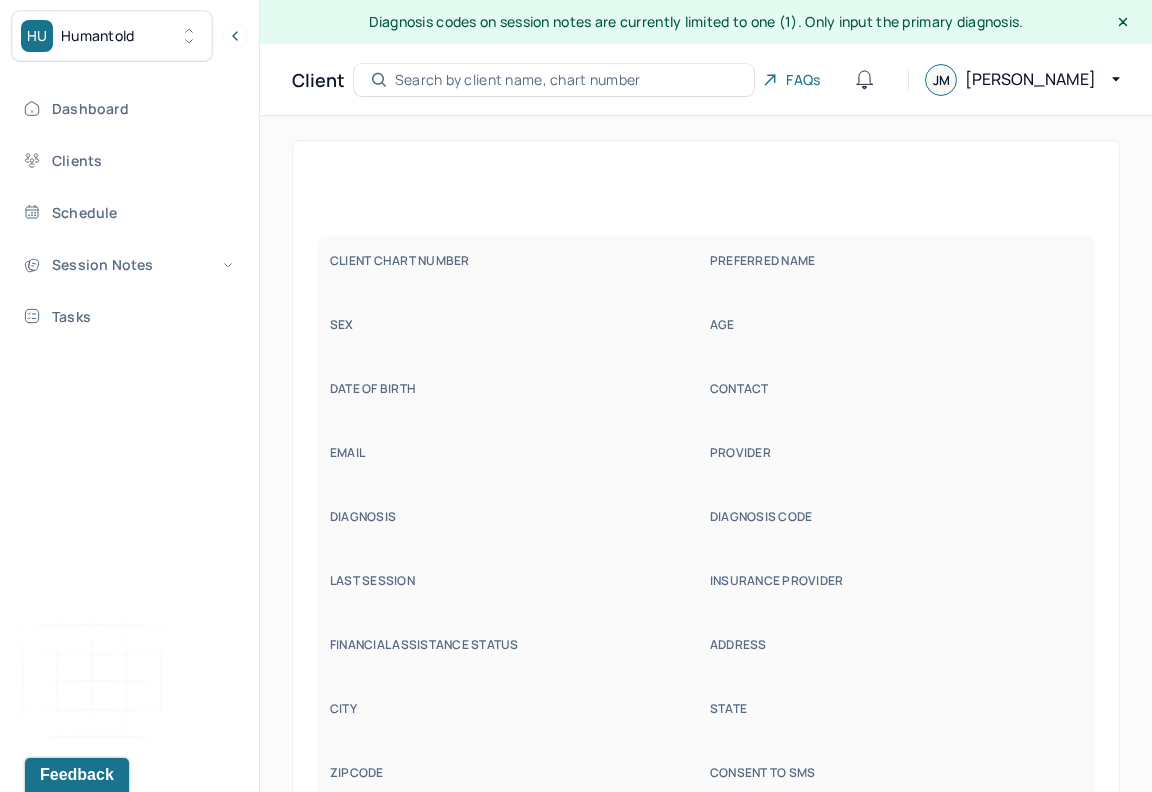 click on "LAST SESSION" at bounding box center [516, 581] 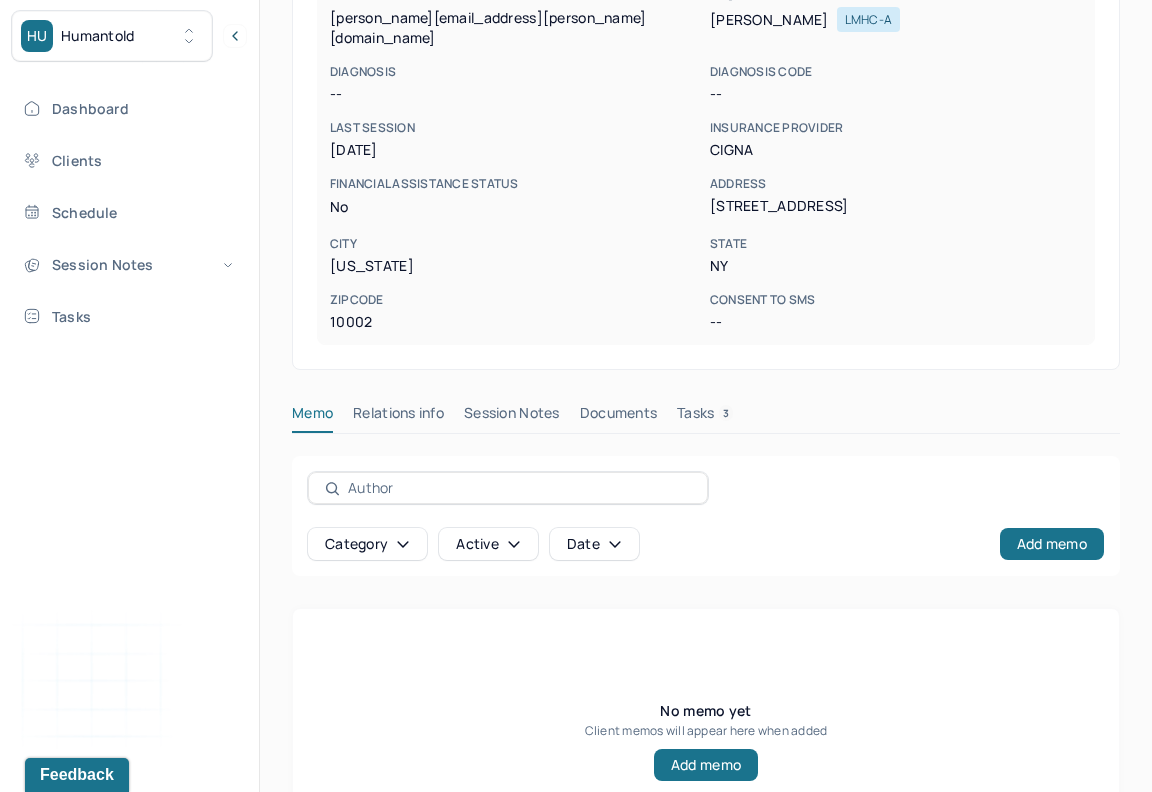 scroll, scrollTop: 491, scrollLeft: 0, axis: vertical 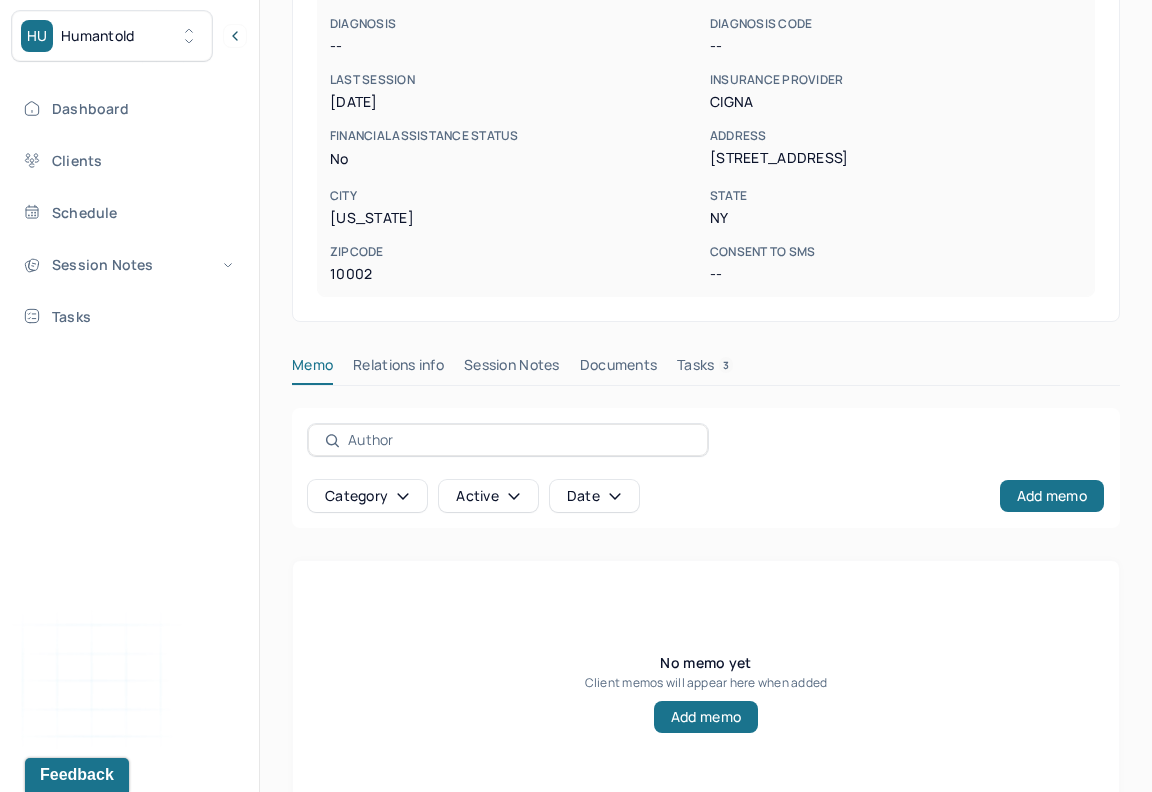 click on "[PERSON_NAME] active         He/Him CLIENT CHART NUMBER HPMA505 PREFERRED NAME -- SEX [DEMOGRAPHIC_DATA] AGE [DEMOGRAPHIC_DATA]  yrs DATE OF BIRTH [DEMOGRAPHIC_DATA]  CONTACT [PHONE_NUMBER] EMAIL [PERSON_NAME][EMAIL_ADDRESS][PERSON_NAME][DOMAIN_NAME] PROVIDER [PERSON_NAME]-A DIAGNOSIS -- DIAGNOSIS CODE -- LAST SESSION [DATE] insurance provider CIGna FINANCIAL ASSISTANCE STATUS no Address [STREET_ADDRESS][US_STATE][US_STATE] Consent to Sms --   Memo     Relations info     Session Notes     Documents     Tasks 3     Category     active     Date     Add memo   No memo yet Client memos will appear here when added   Add memo" at bounding box center [706, 237] 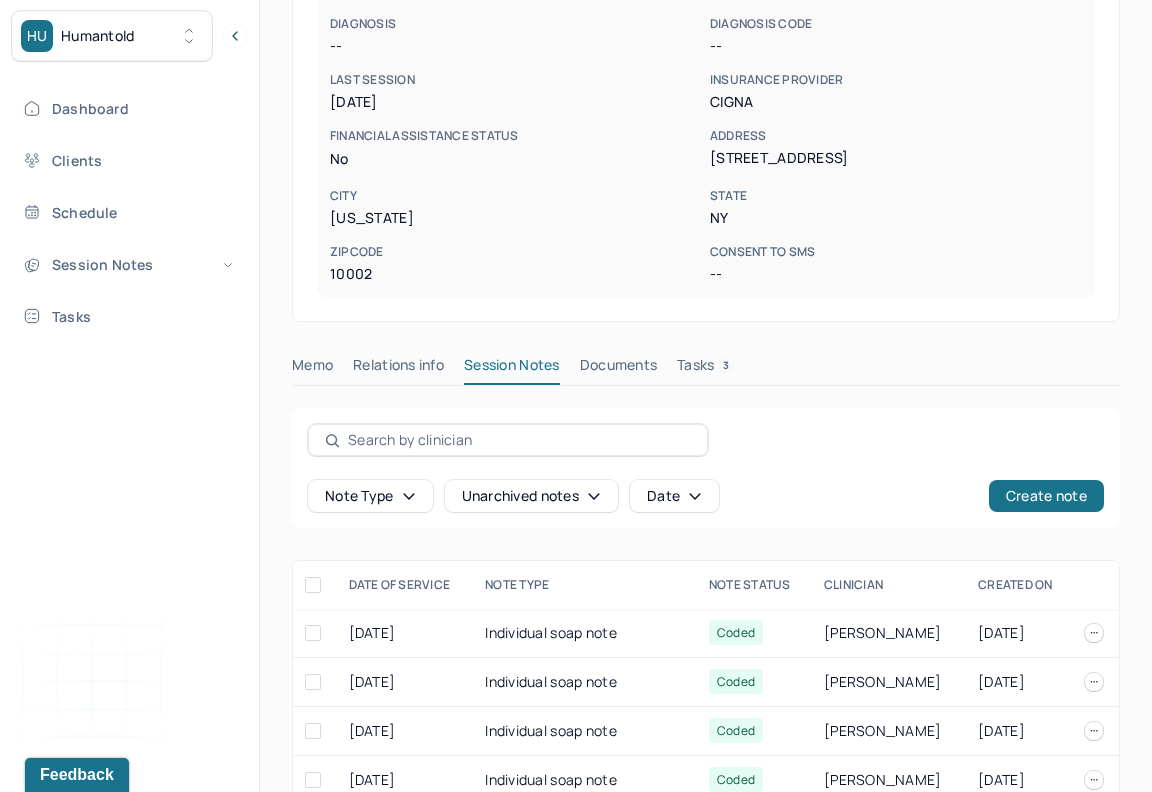 scroll, scrollTop: 0, scrollLeft: 0, axis: both 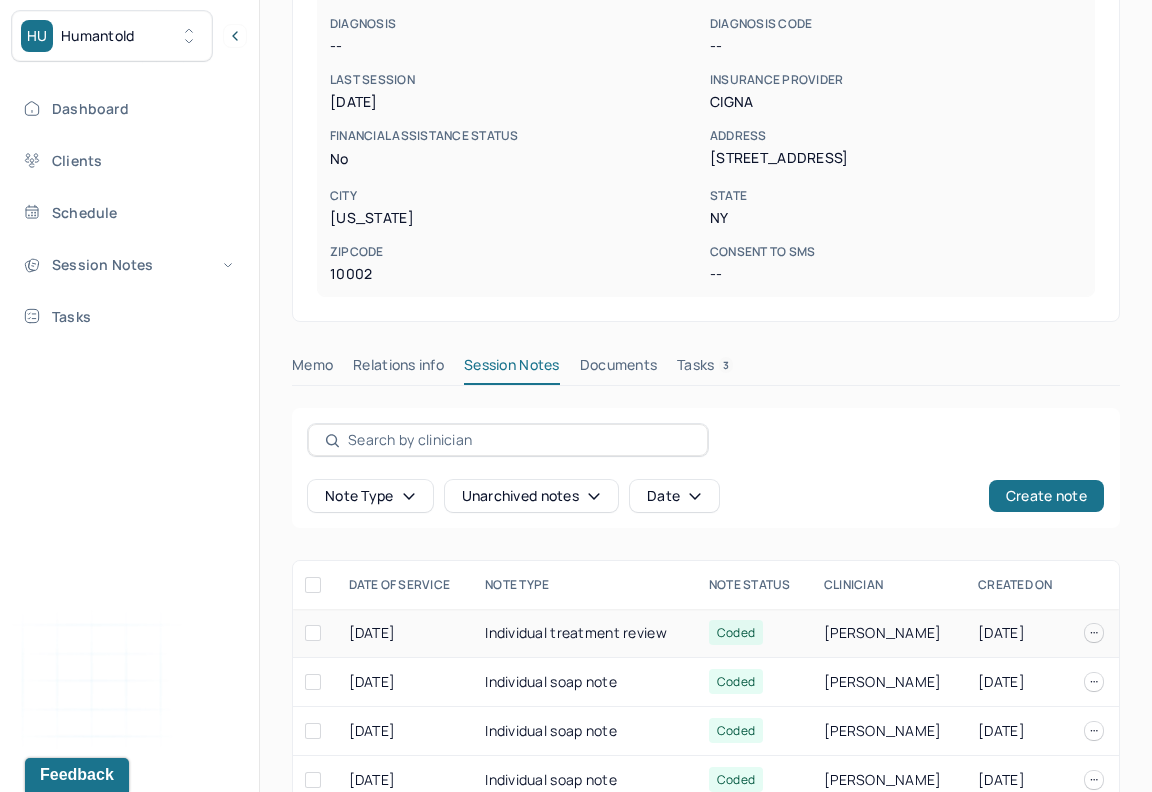 click on "Individual treatment review" at bounding box center (585, 633) 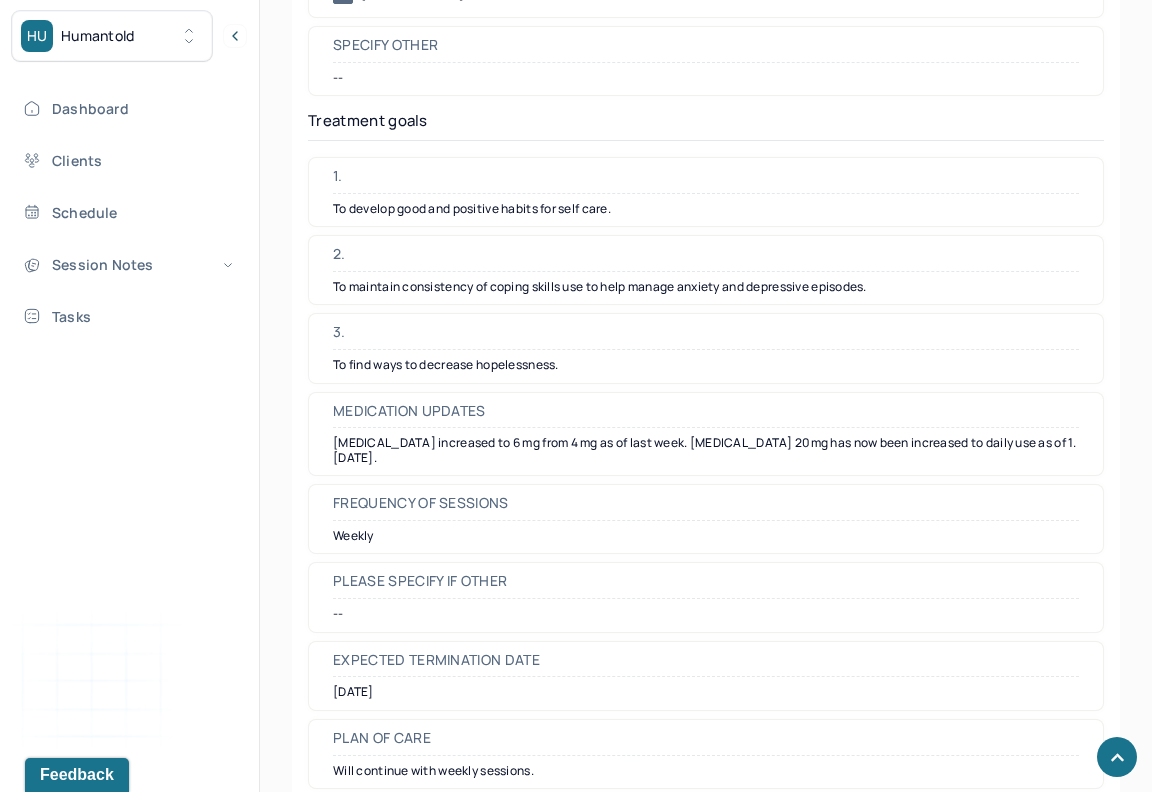 scroll, scrollTop: 5149, scrollLeft: 0, axis: vertical 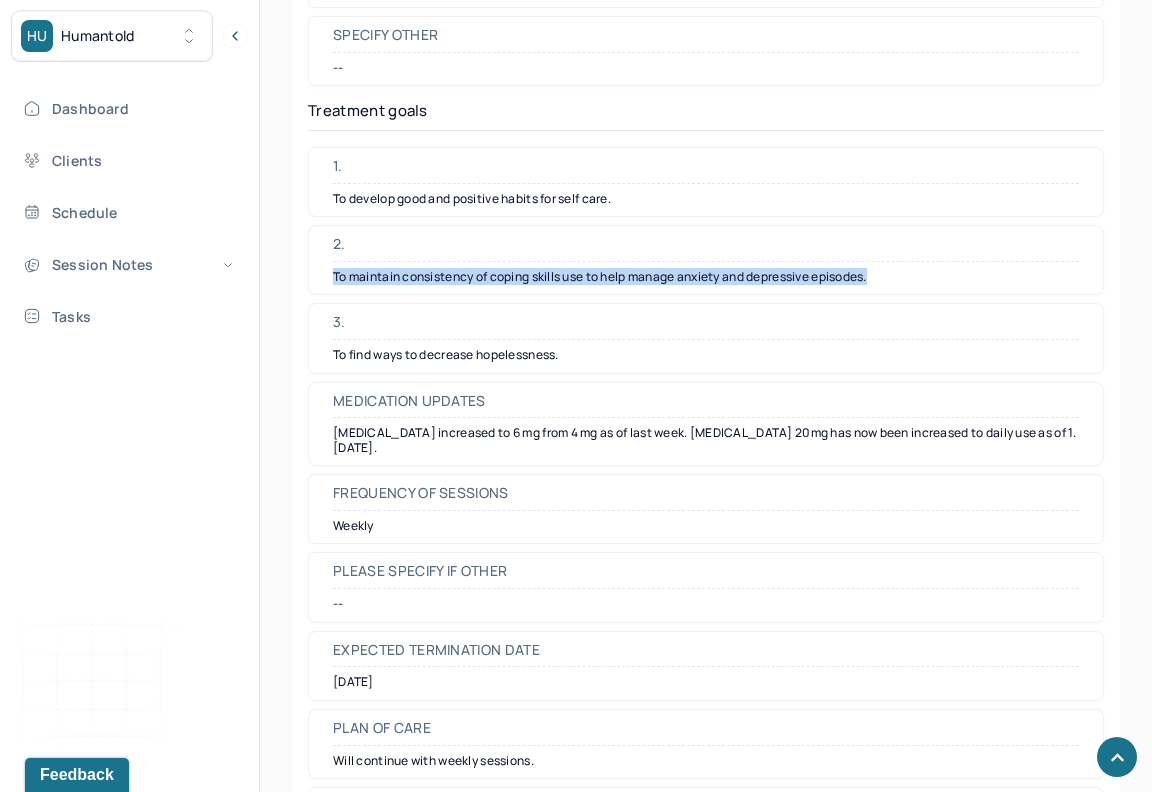 drag, startPoint x: 879, startPoint y: 303, endPoint x: 334, endPoint y: 303, distance: 545 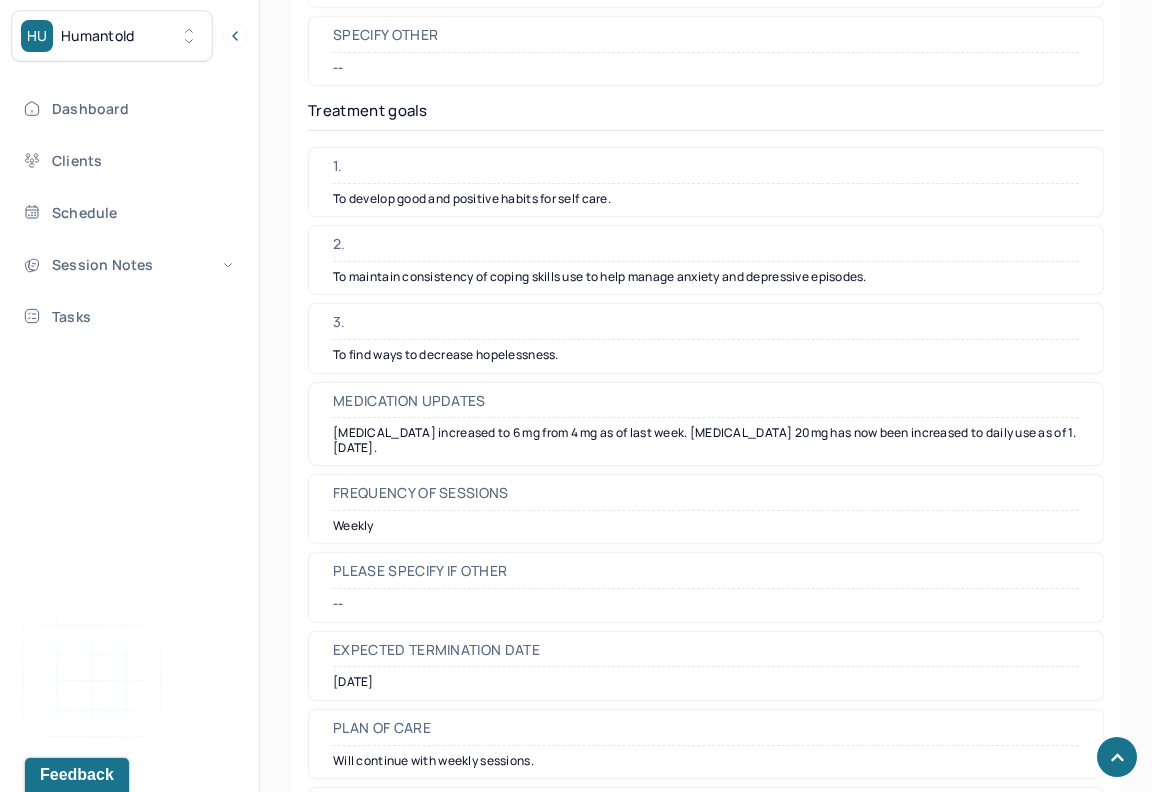click on "To find ways to decrease hopelessness." at bounding box center [706, 355] 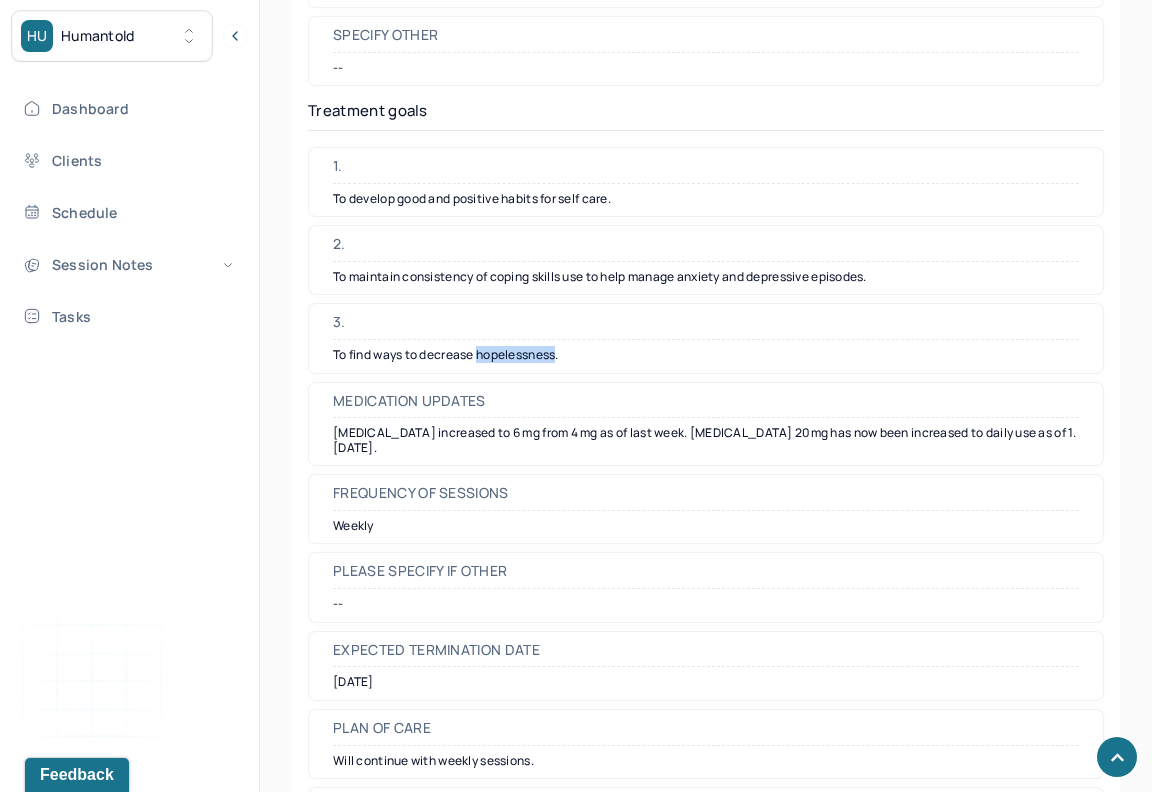 click on "To find ways to decrease hopelessness." at bounding box center (706, 355) 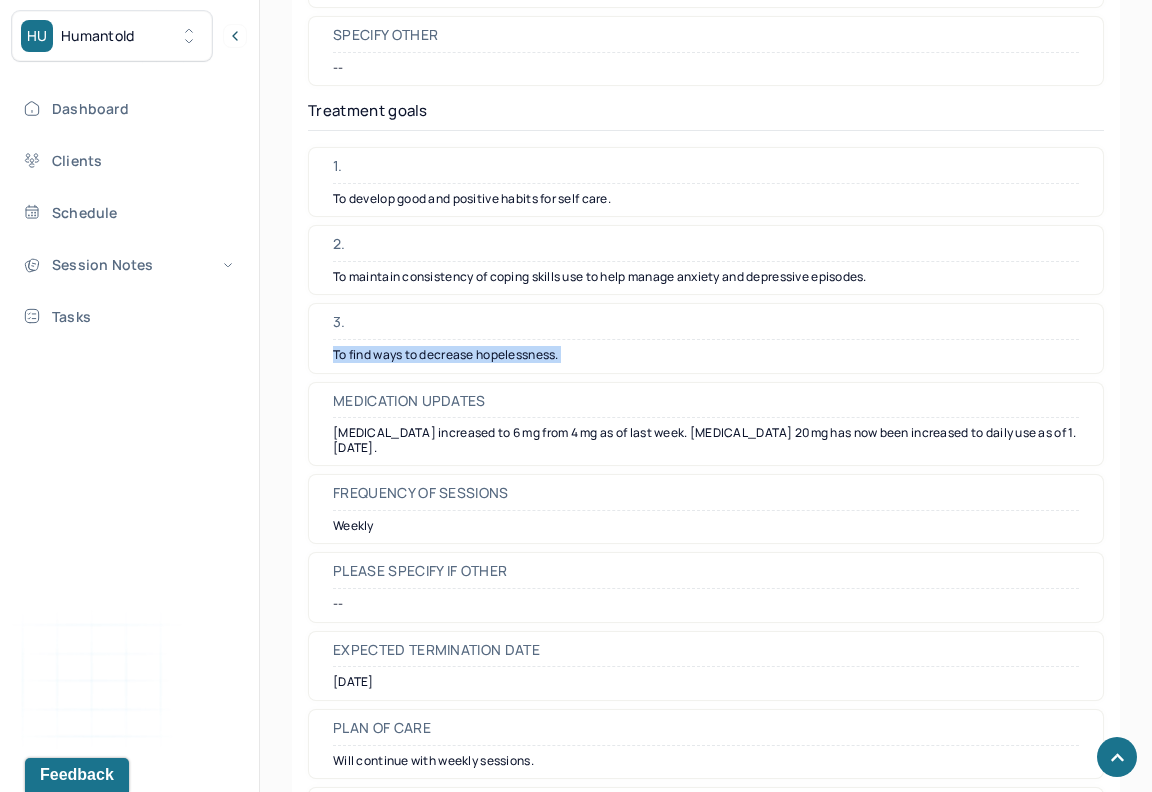 click on "To find ways to decrease hopelessness." at bounding box center (706, 355) 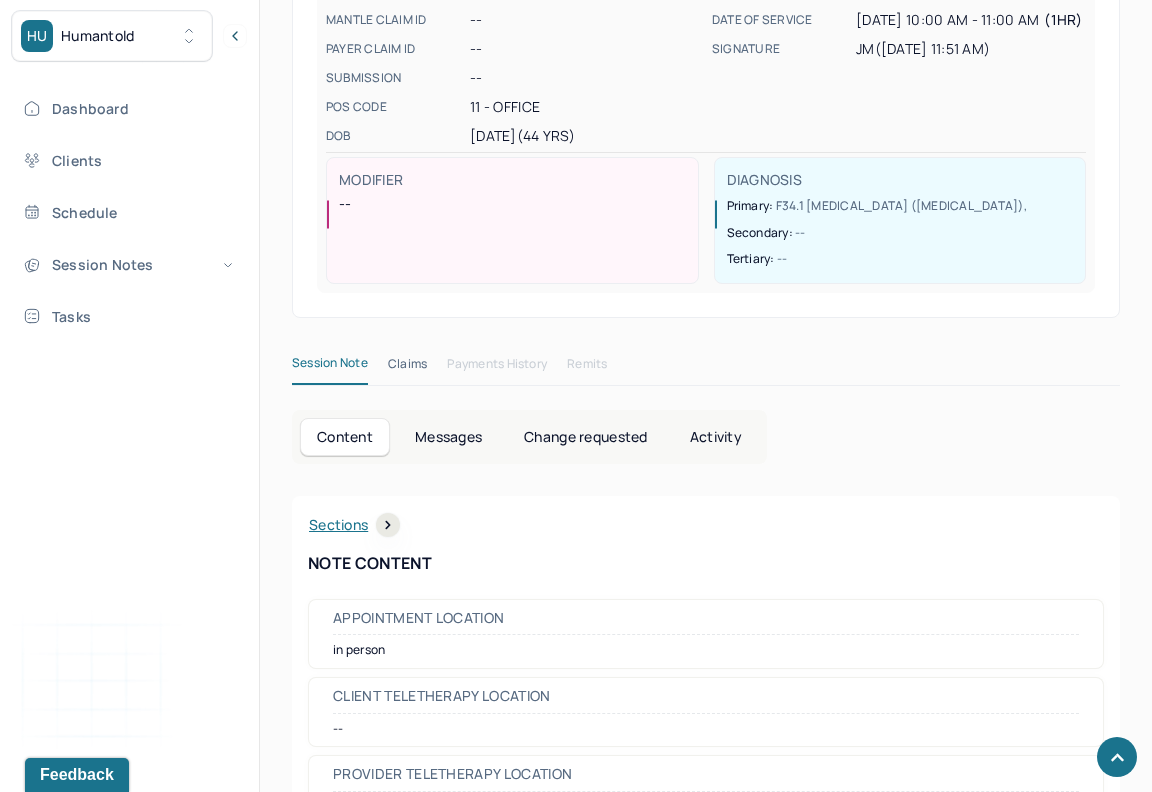 scroll, scrollTop: 0, scrollLeft: 0, axis: both 